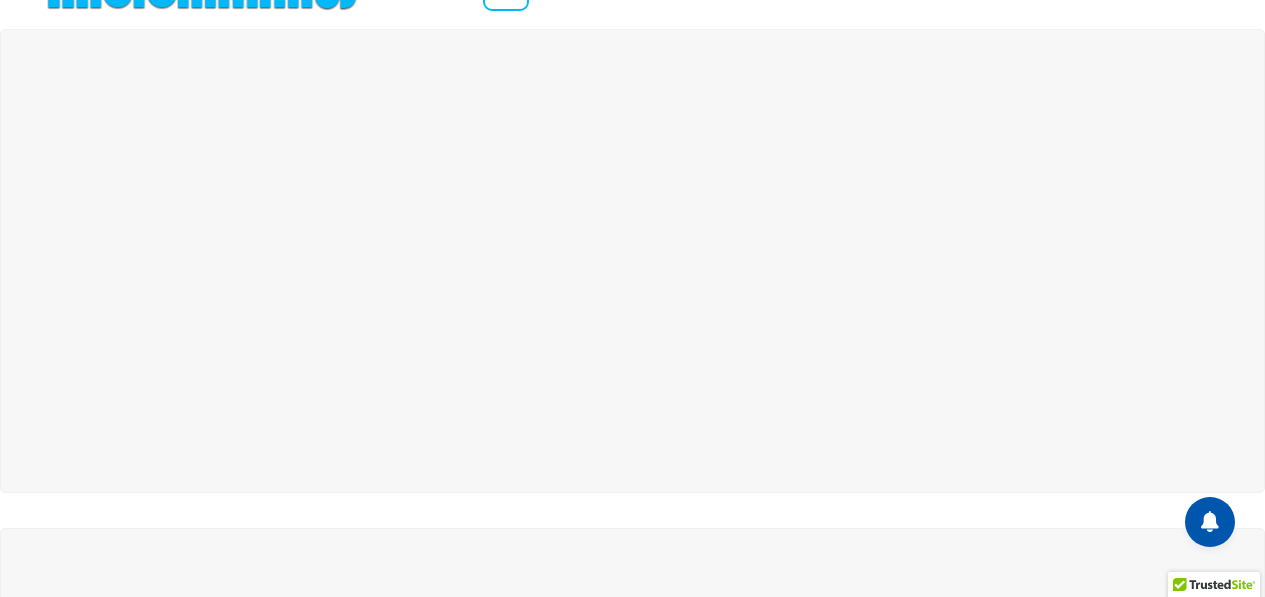 scroll, scrollTop: 0, scrollLeft: 0, axis: both 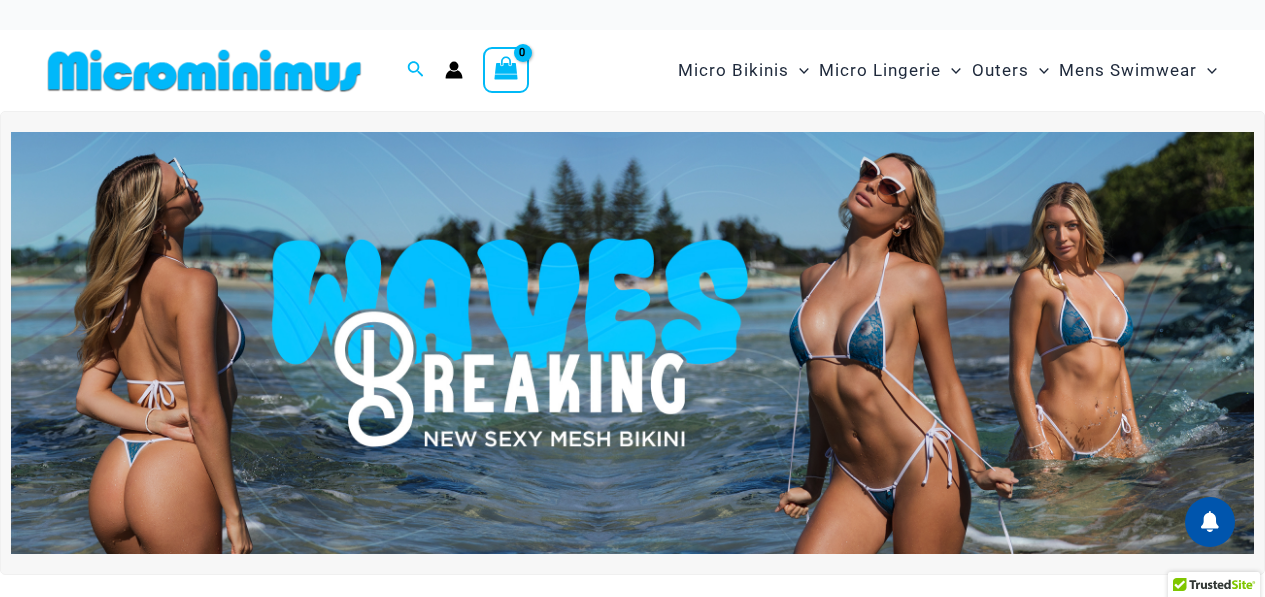 click at bounding box center [632, 343] 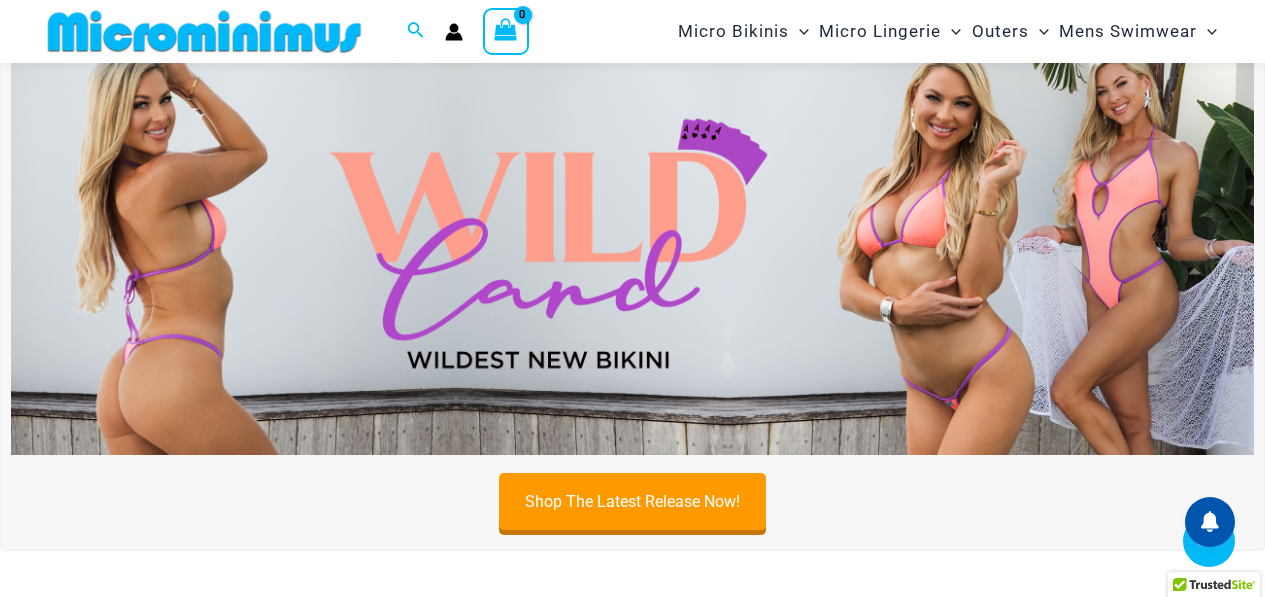 scroll, scrollTop: 582, scrollLeft: 0, axis: vertical 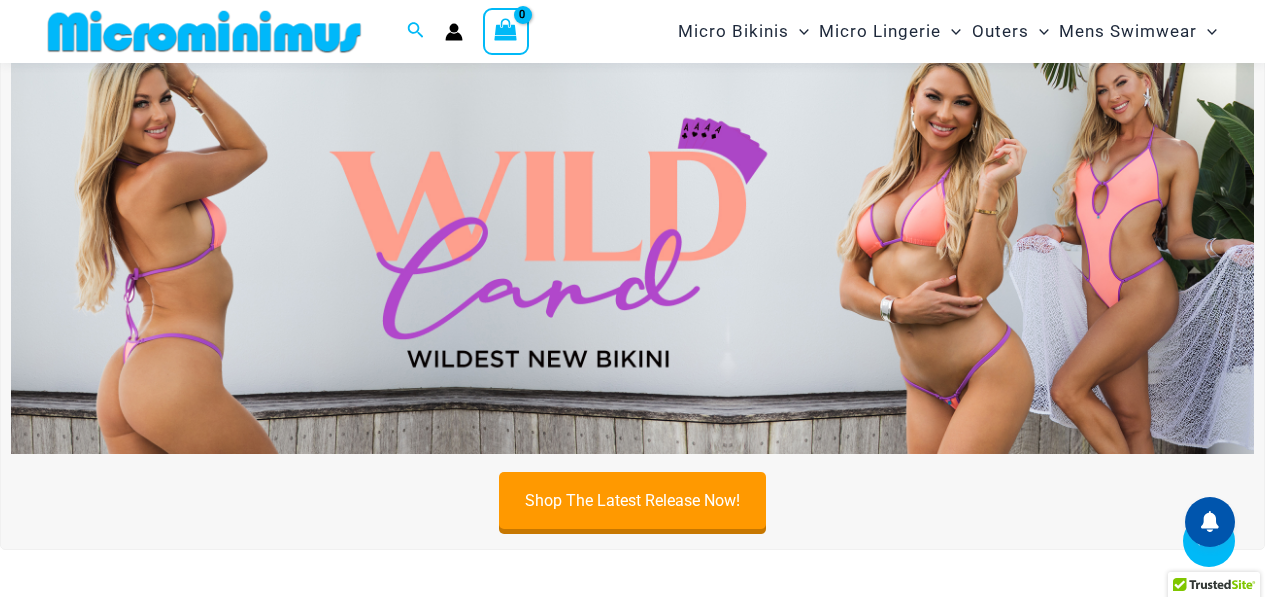 click at bounding box center (632, 242) 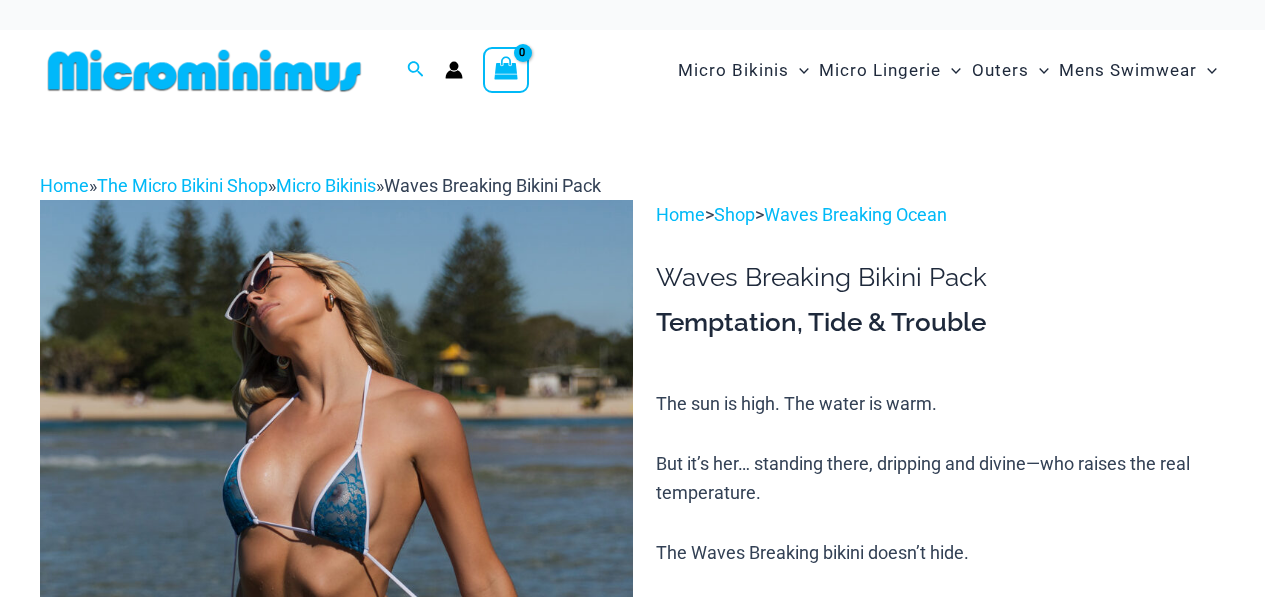 scroll, scrollTop: 0, scrollLeft: 0, axis: both 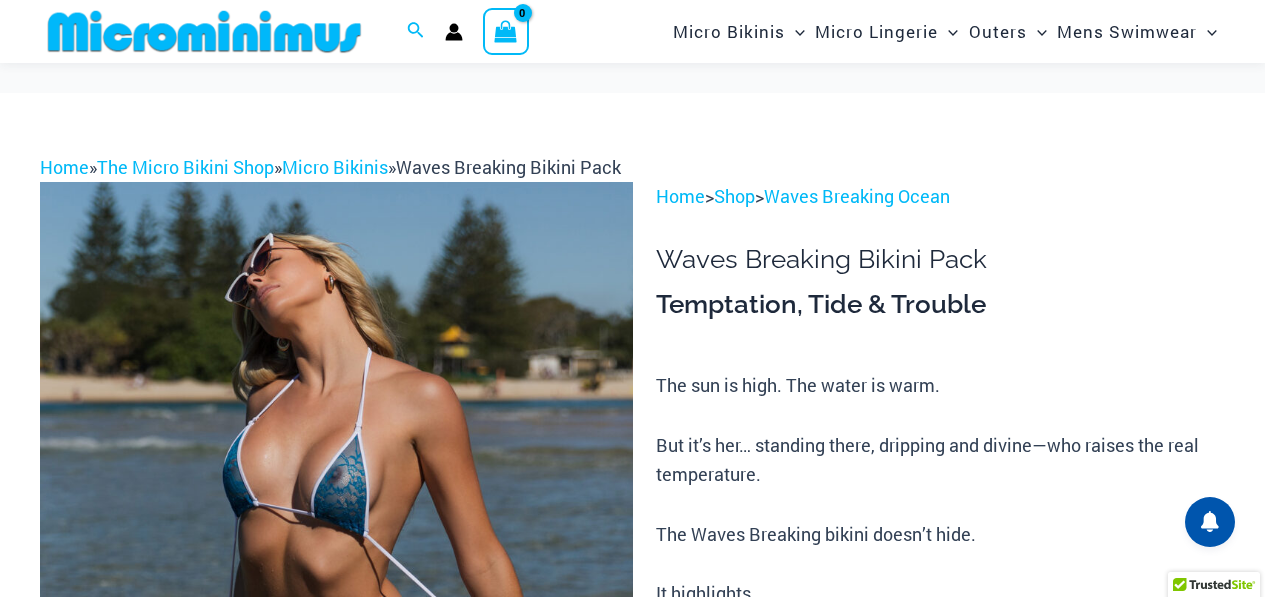 click at bounding box center (336, 626) 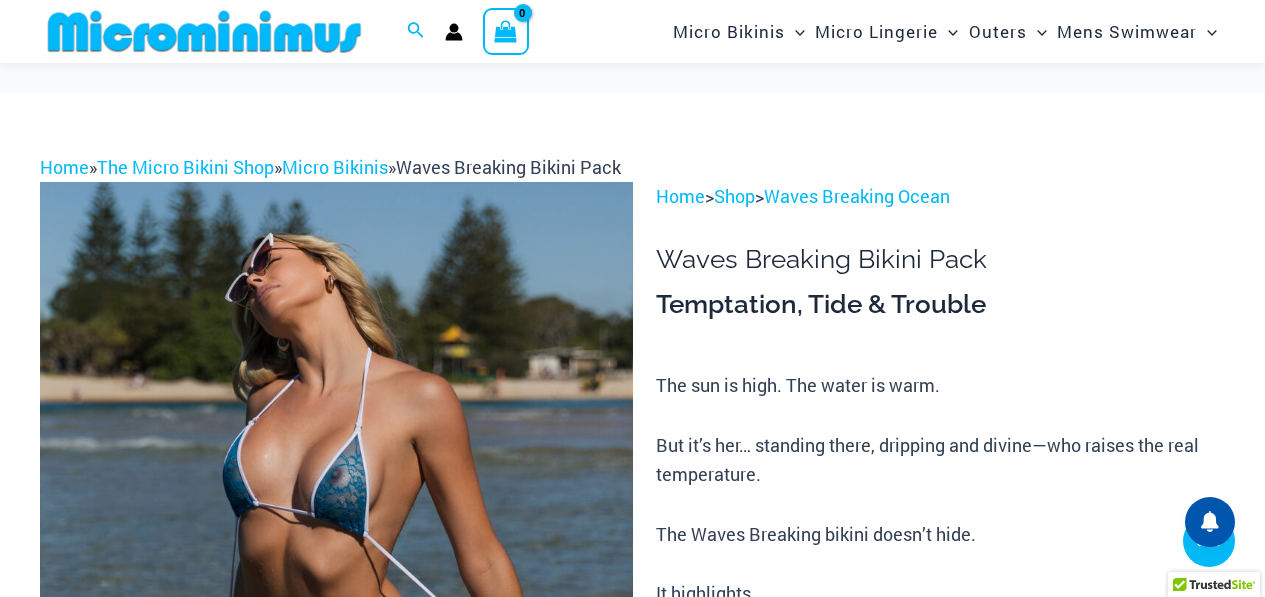 scroll, scrollTop: 782, scrollLeft: 0, axis: vertical 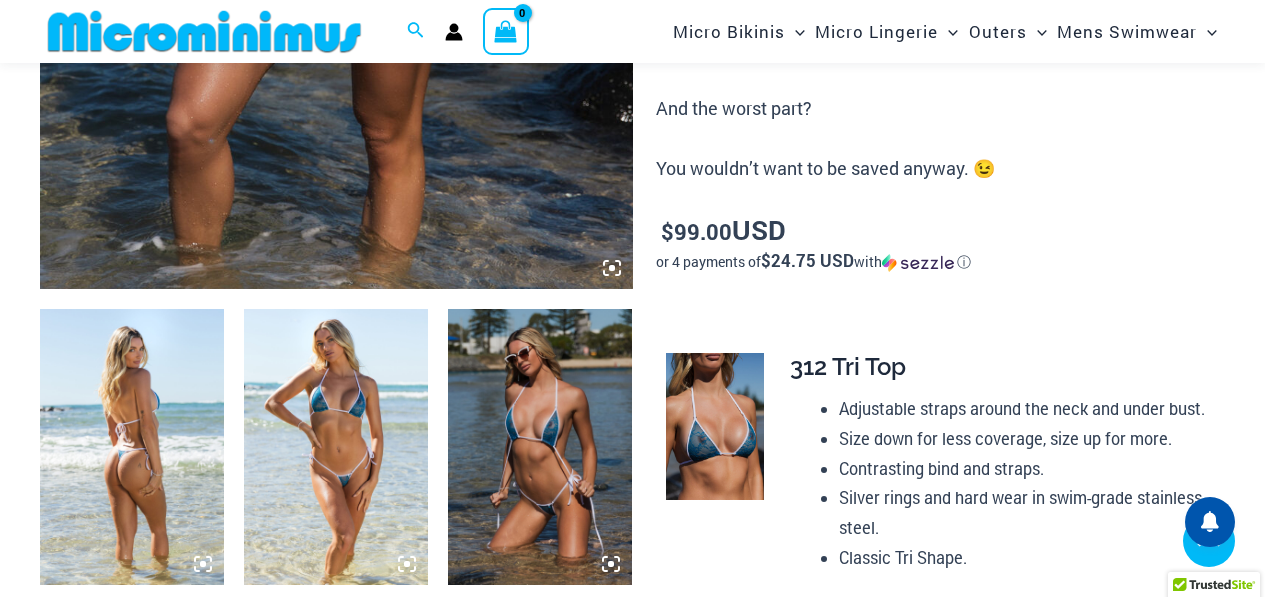 click at bounding box center [336, 447] 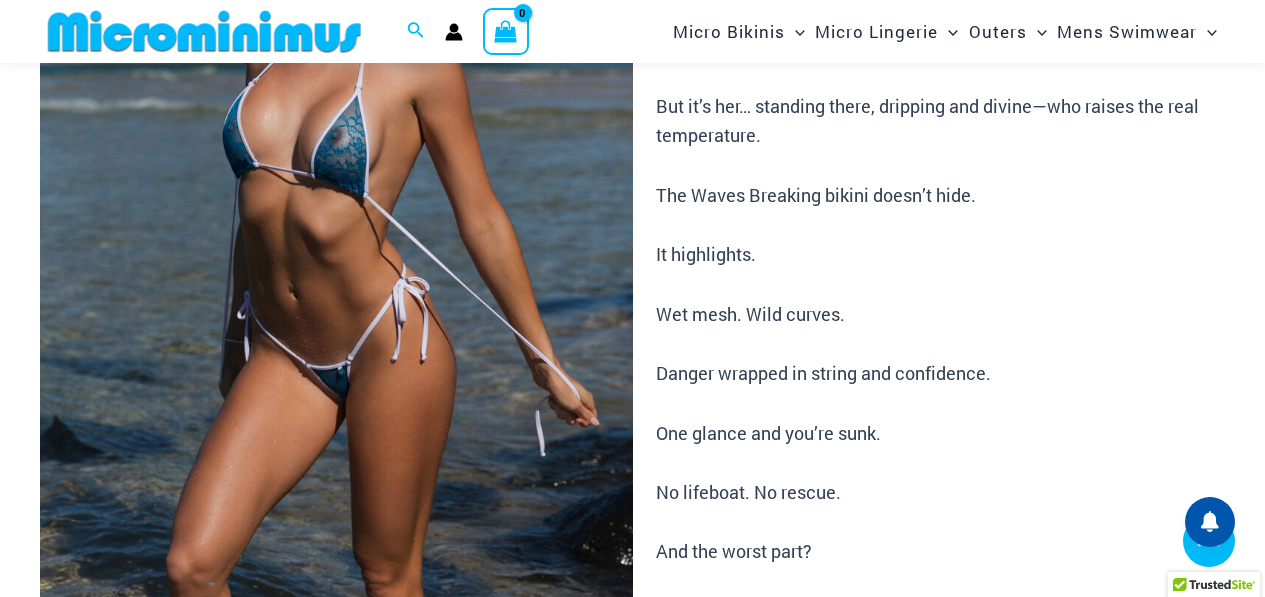 scroll, scrollTop: 282, scrollLeft: 0, axis: vertical 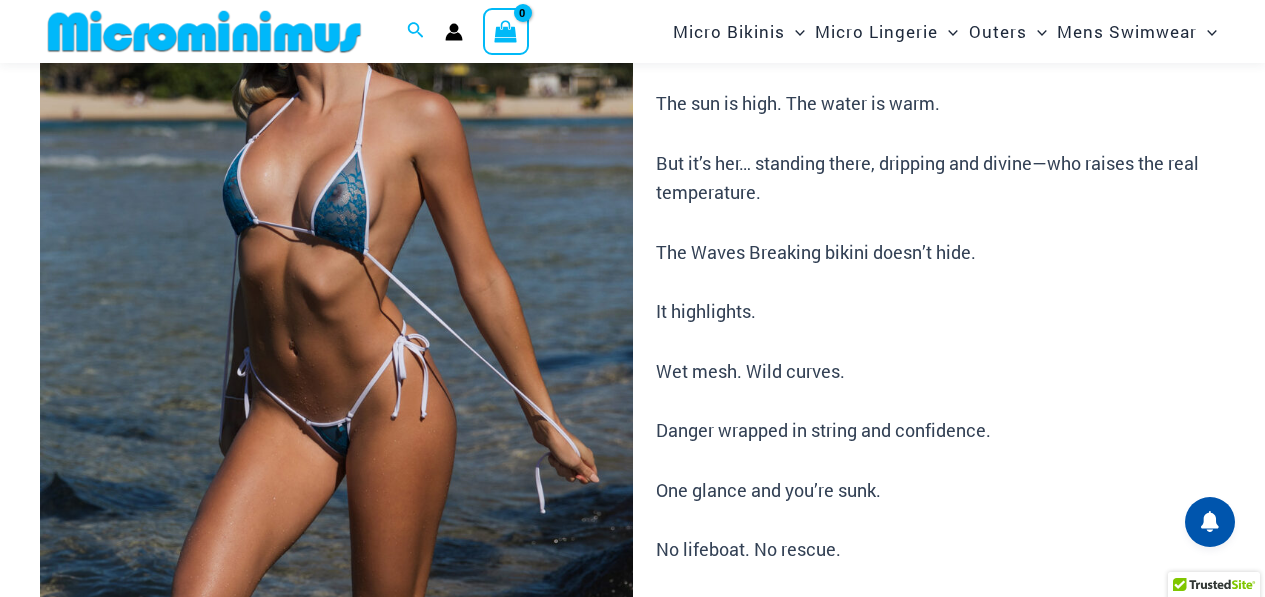 click at bounding box center (336, 344) 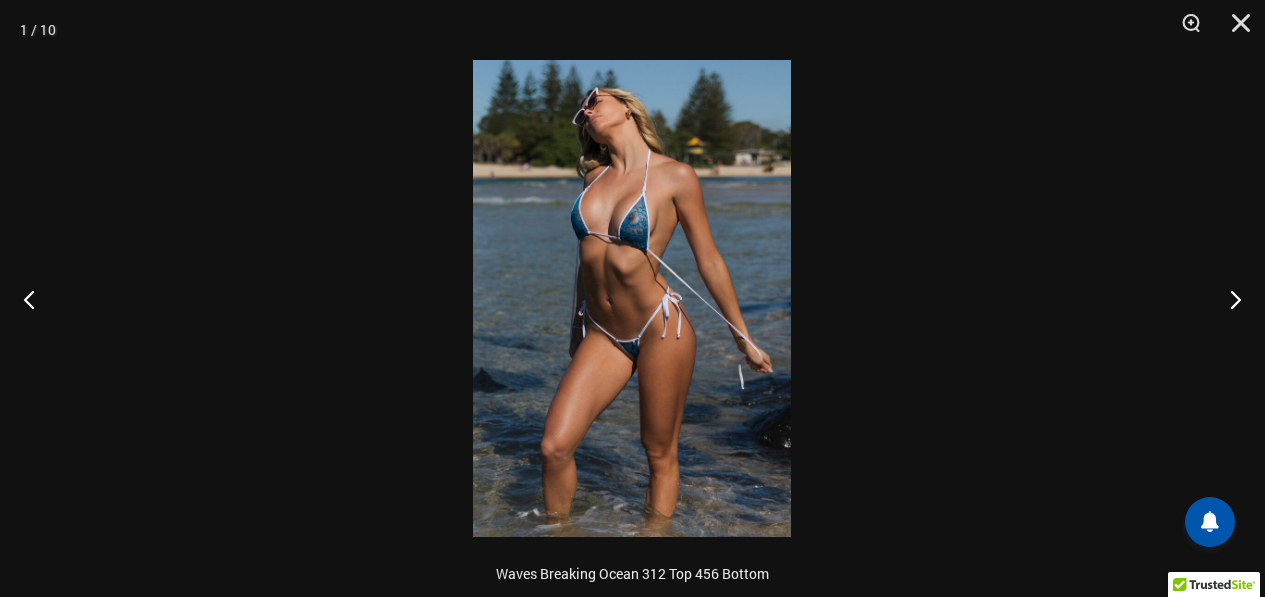 click at bounding box center (632, 298) 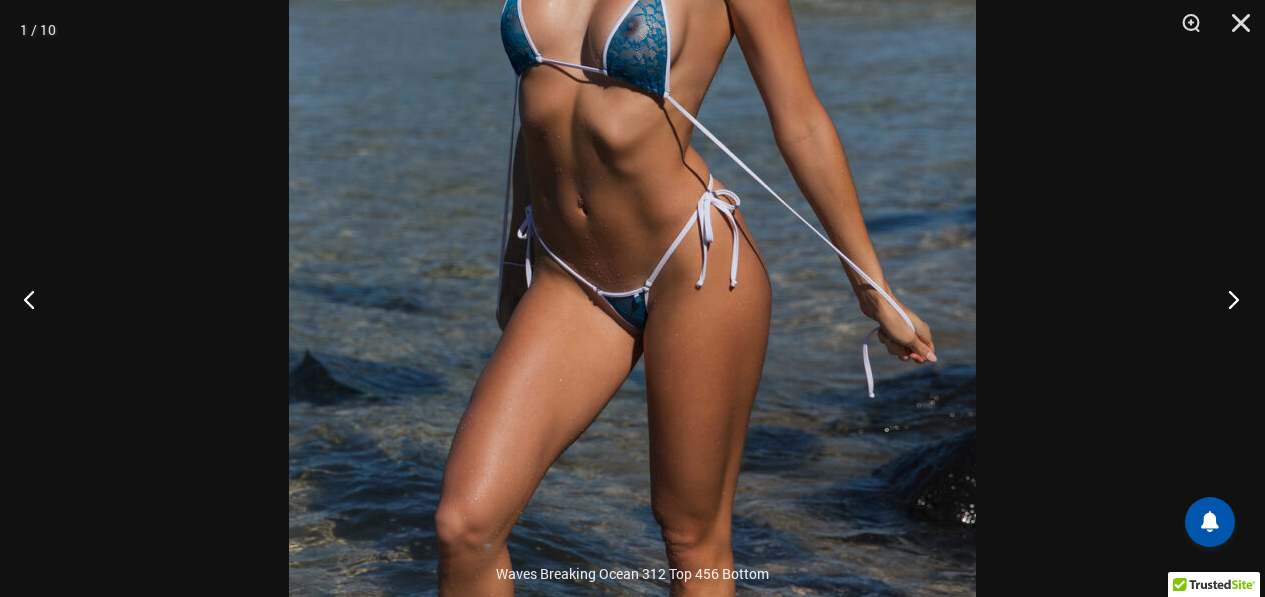 click at bounding box center (1227, 299) 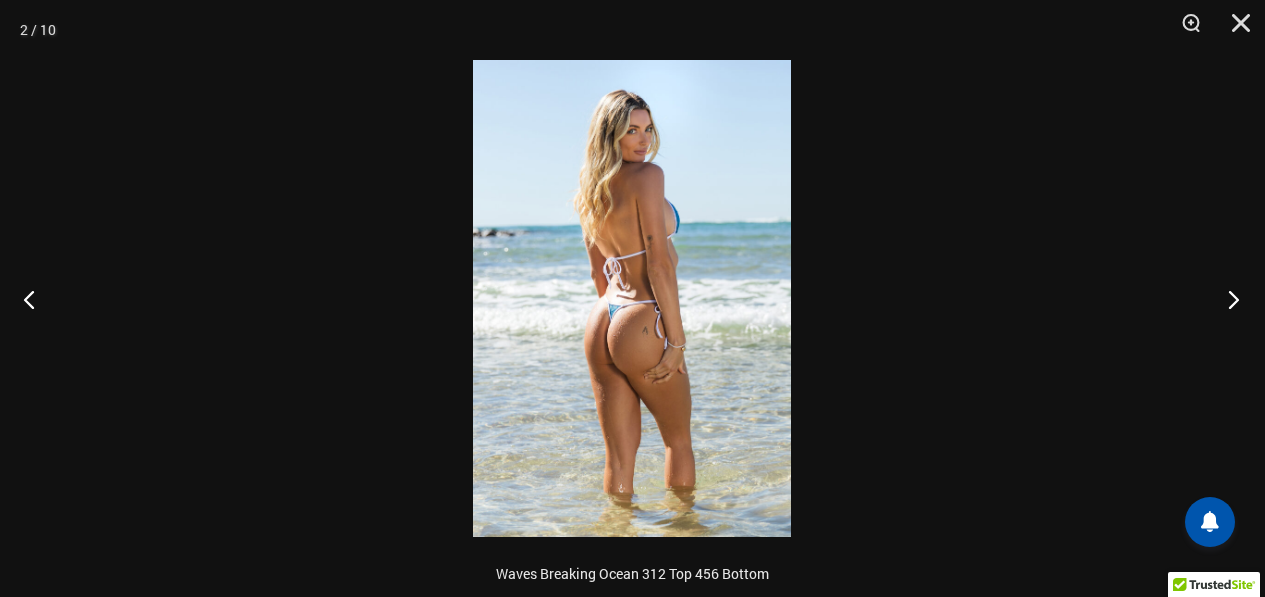 click at bounding box center [1227, 299] 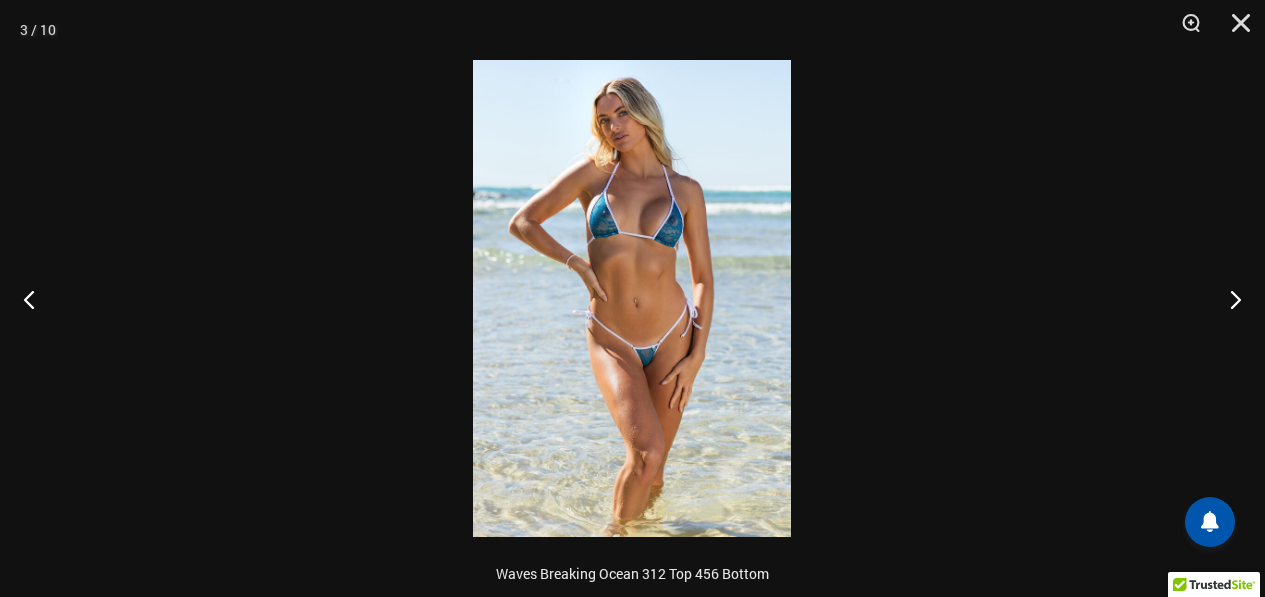 click at bounding box center (632, 298) 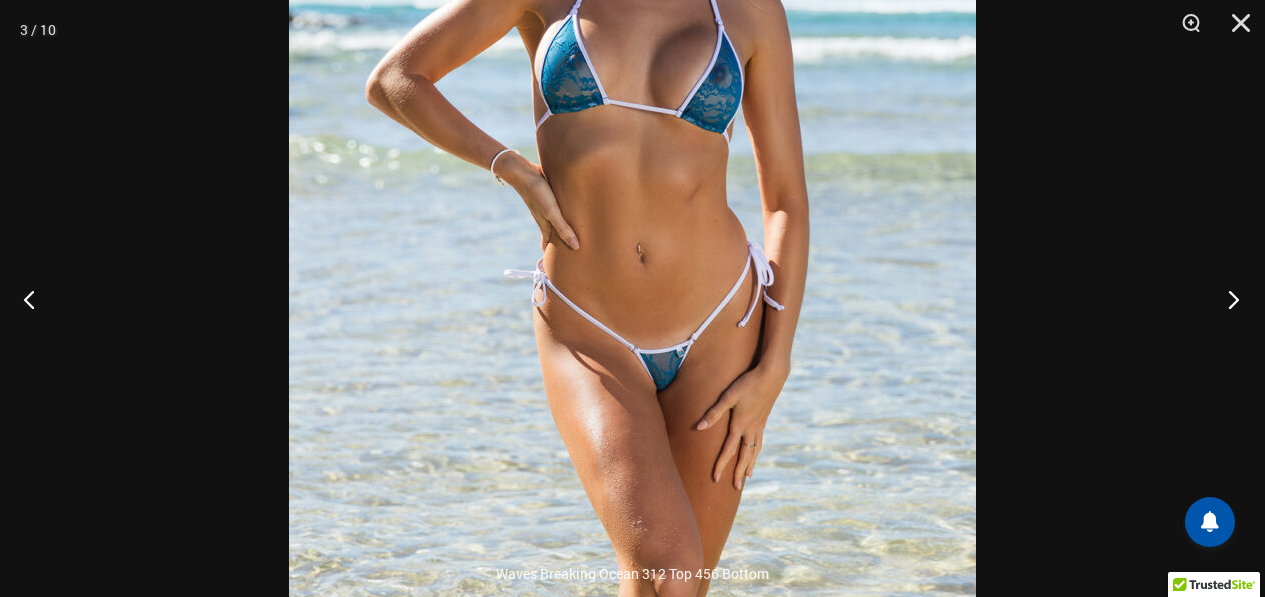 click at bounding box center [1227, 299] 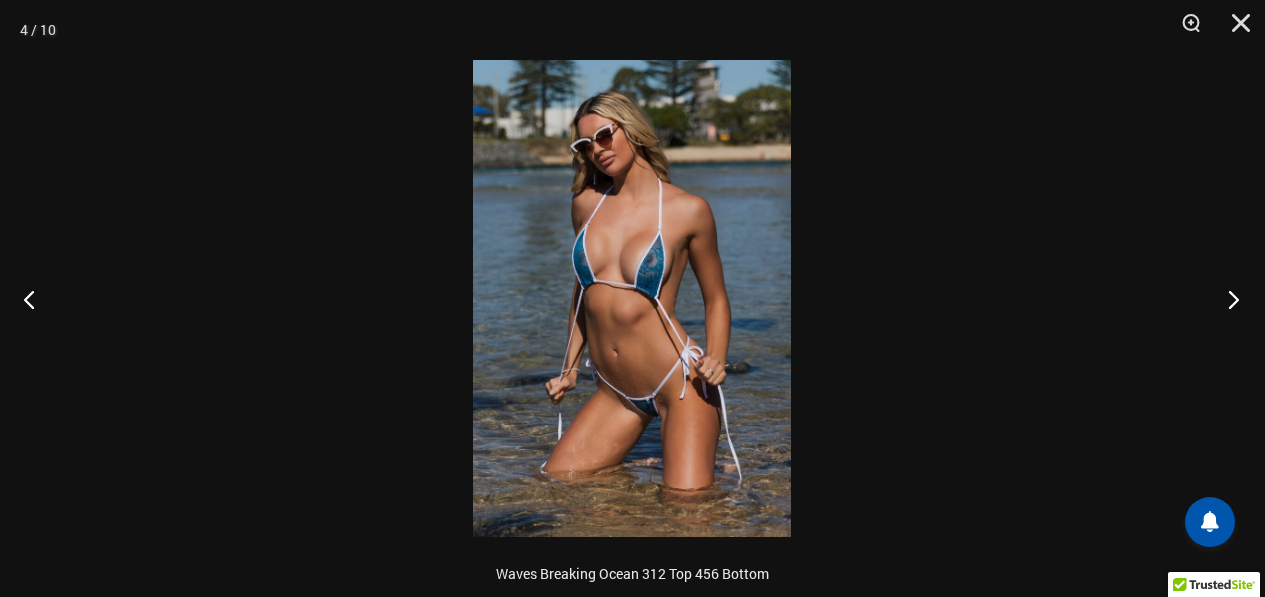 click at bounding box center (1227, 299) 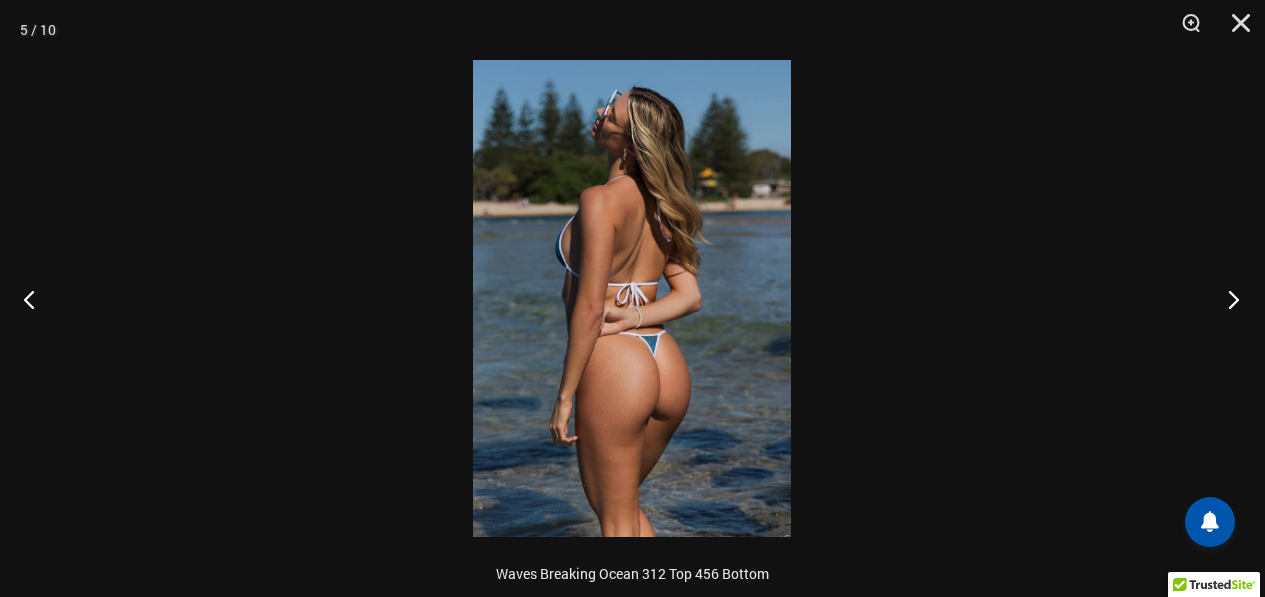 click at bounding box center (1227, 299) 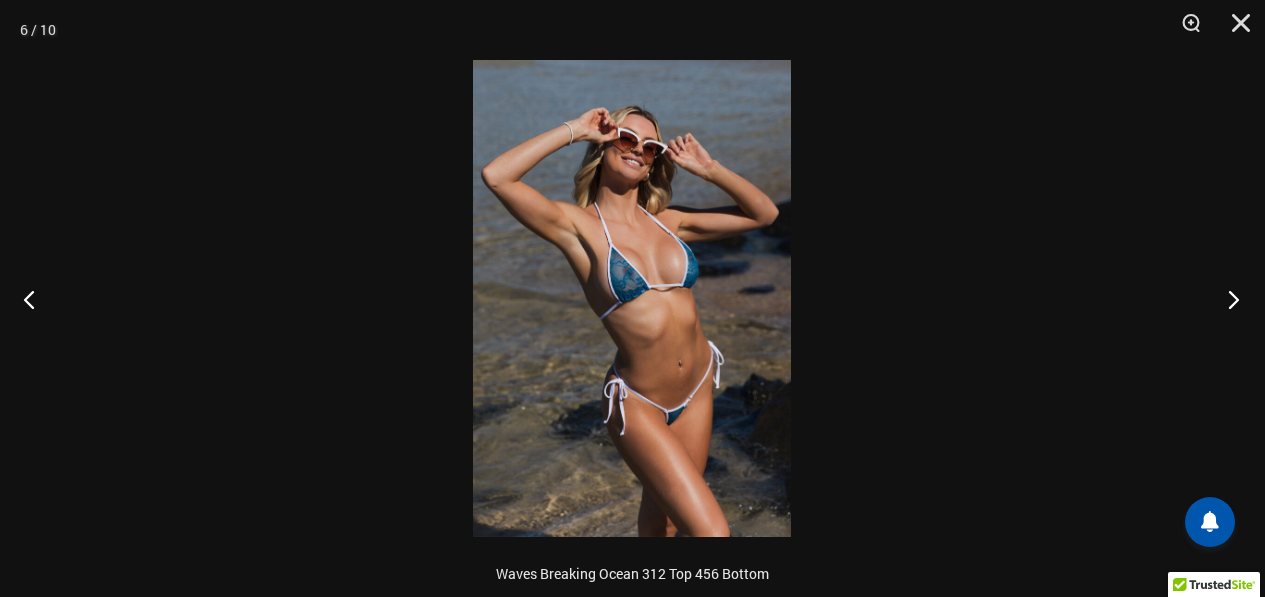 click at bounding box center [1227, 299] 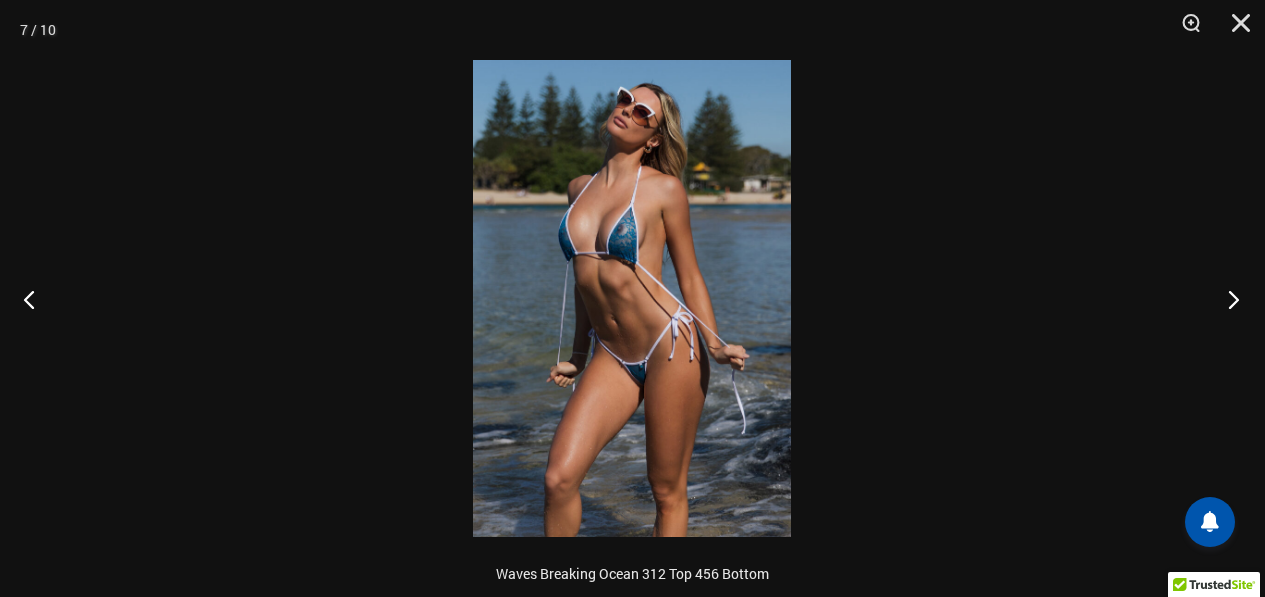 click at bounding box center (1227, 299) 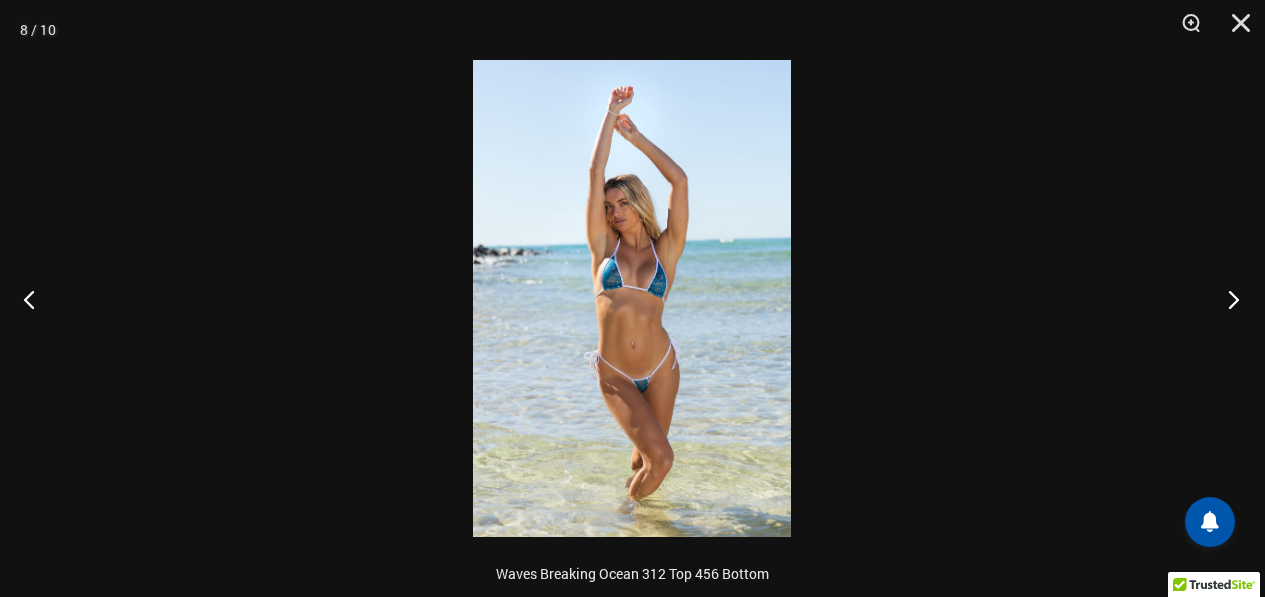 click at bounding box center [1227, 299] 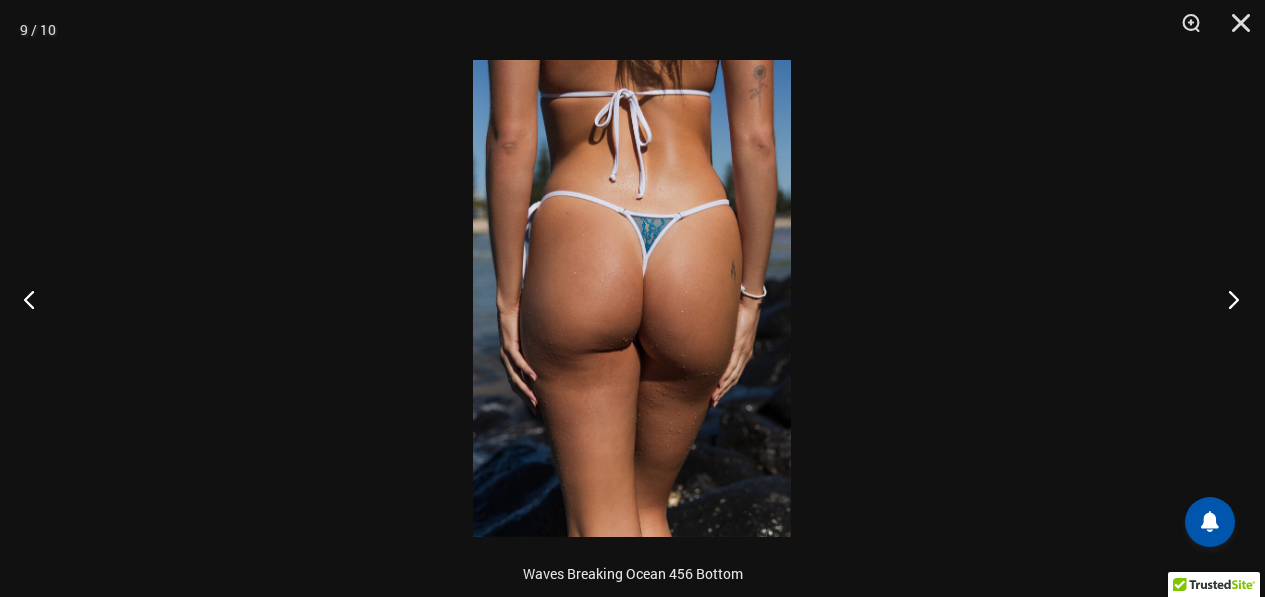 click at bounding box center [1227, 299] 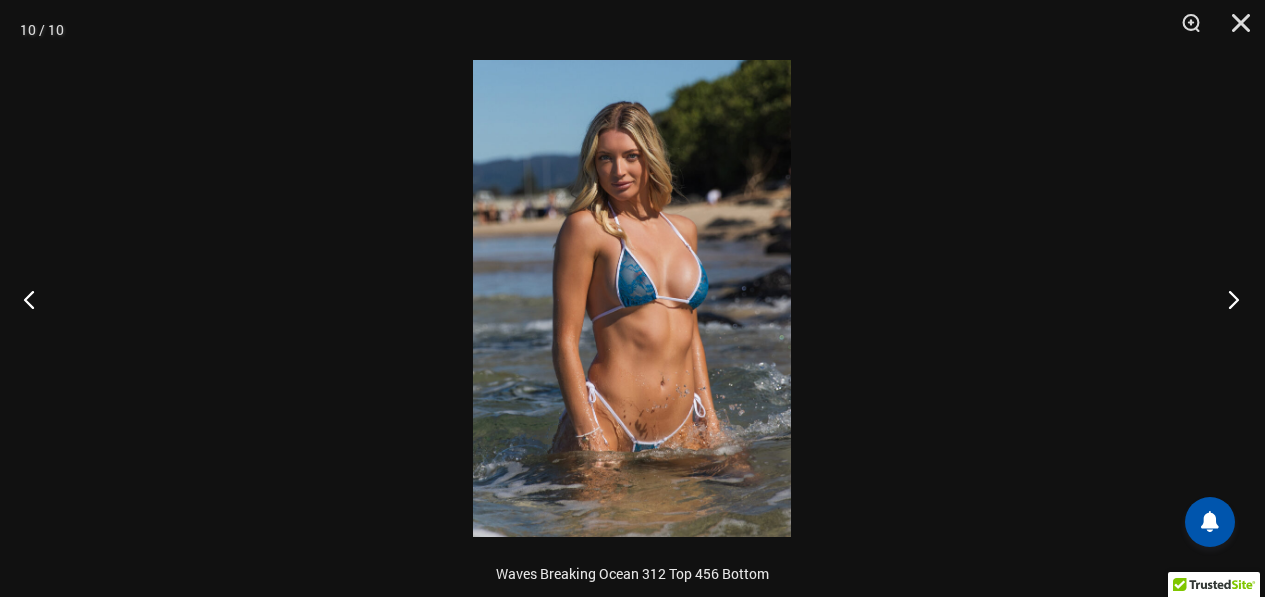 click at bounding box center [1227, 299] 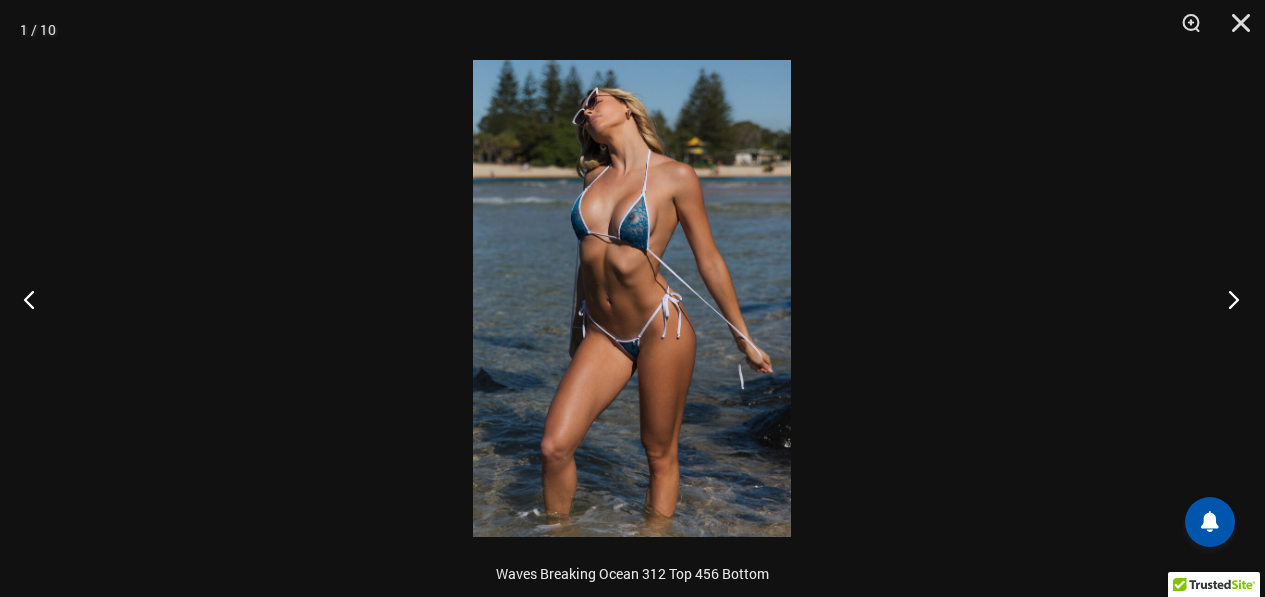 click at bounding box center [1227, 299] 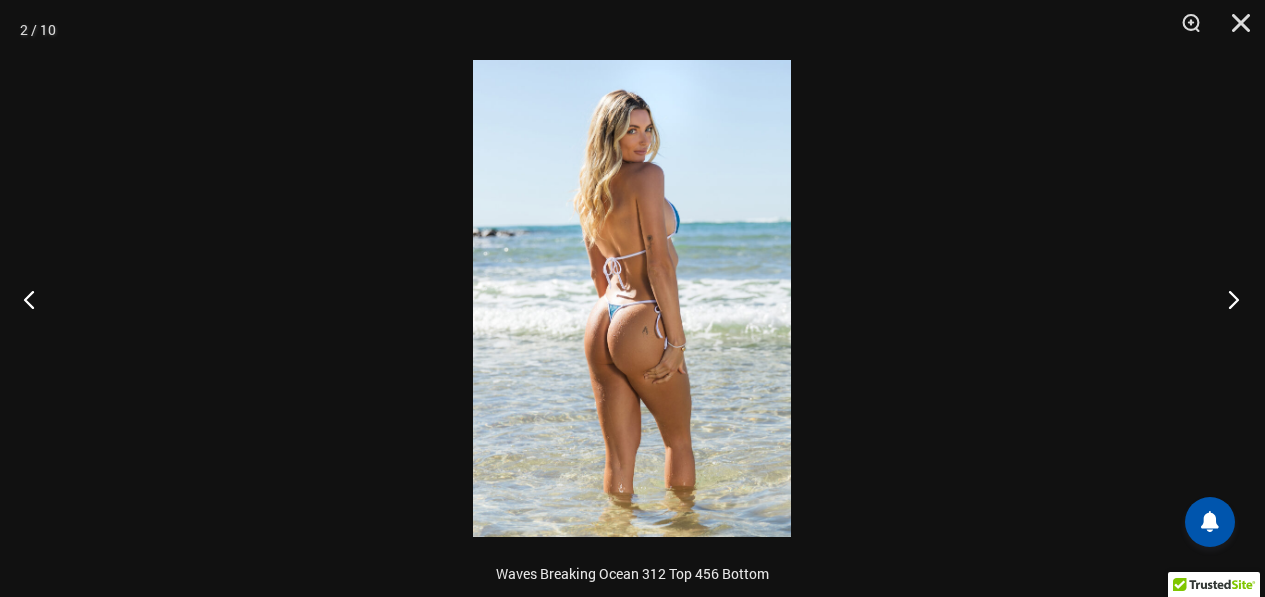 click at bounding box center (1227, 299) 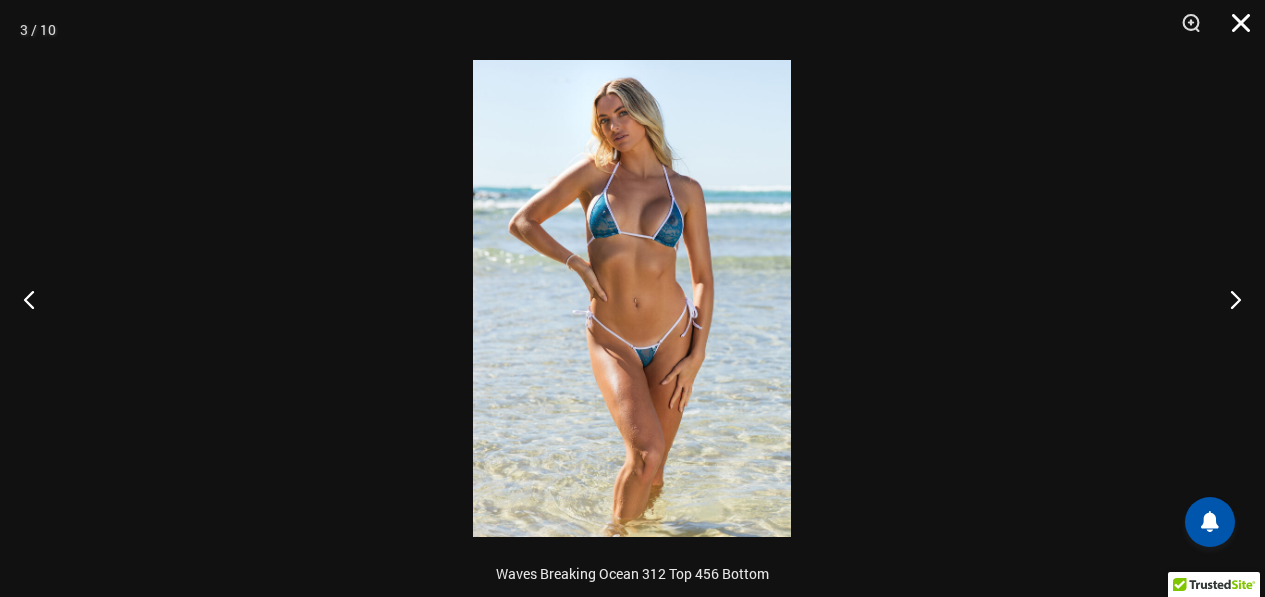 click at bounding box center (1234, 30) 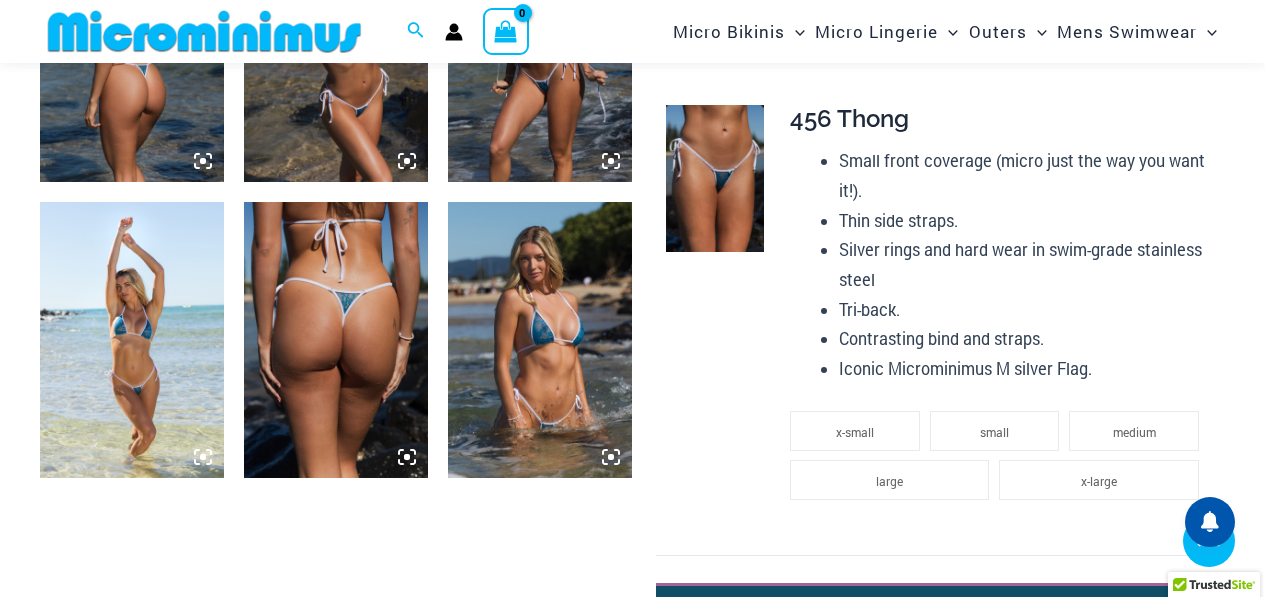 scroll, scrollTop: 1382, scrollLeft: 0, axis: vertical 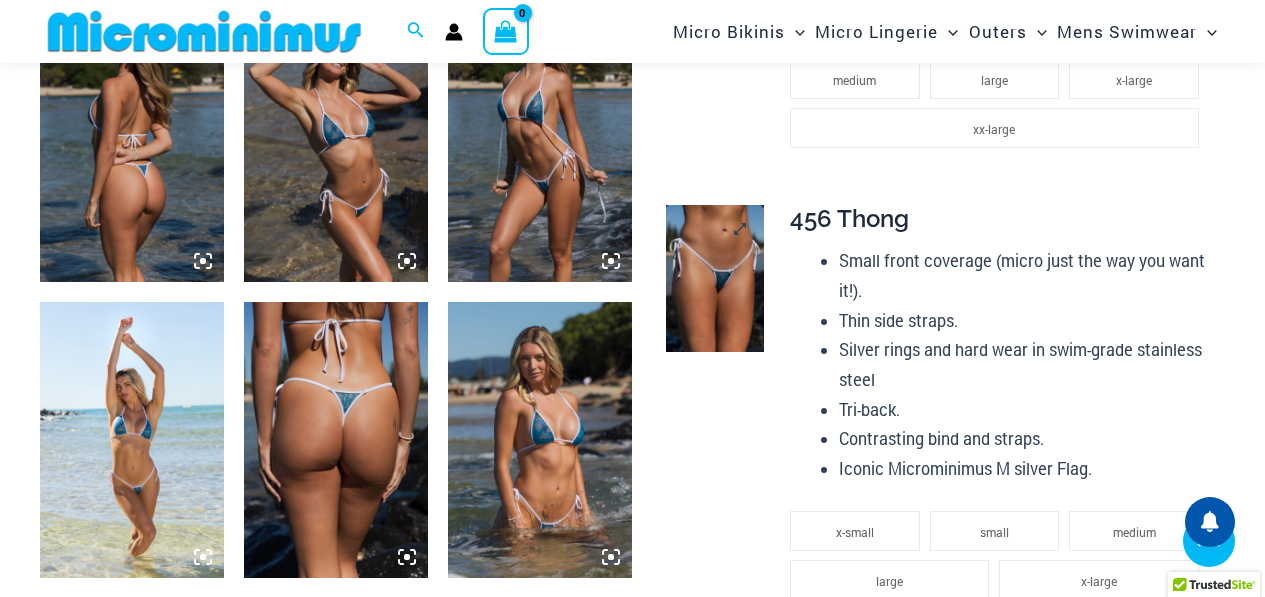 click at bounding box center (715, 278) 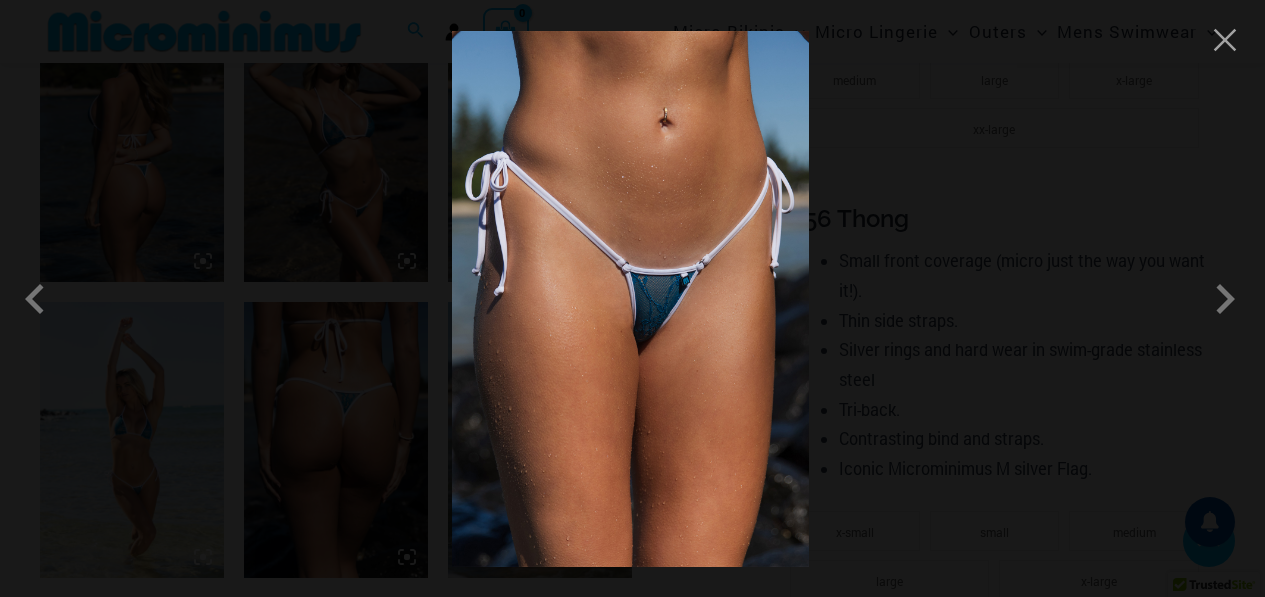 click at bounding box center [630, 299] 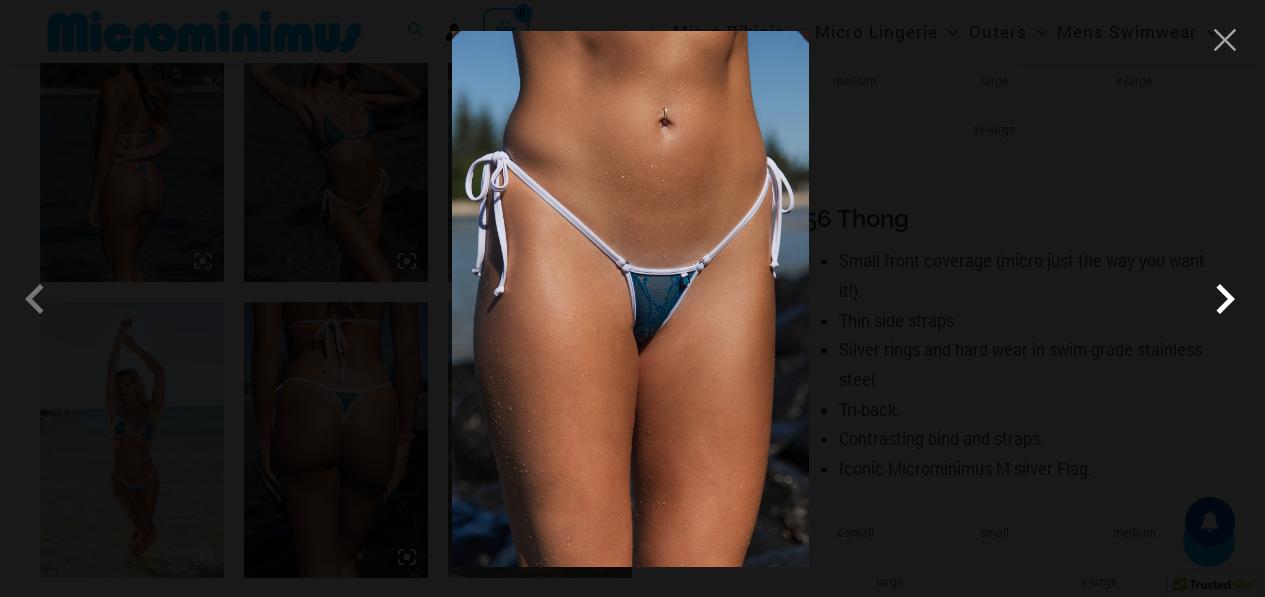 click at bounding box center [1225, 299] 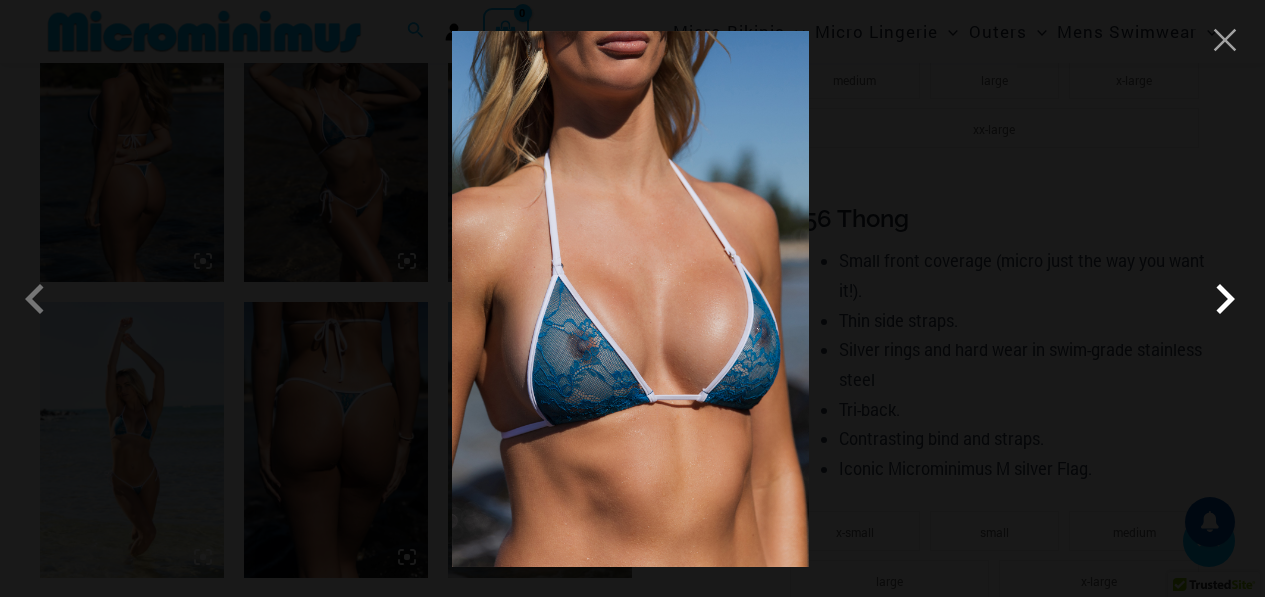 click at bounding box center [1225, 299] 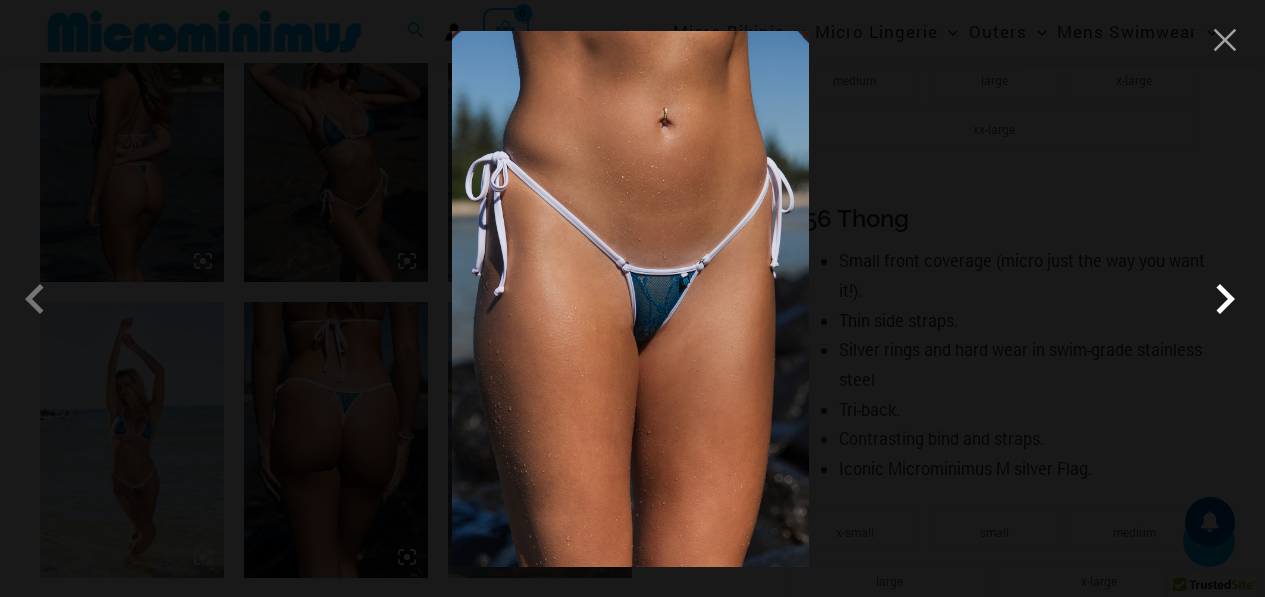 click at bounding box center [1225, 299] 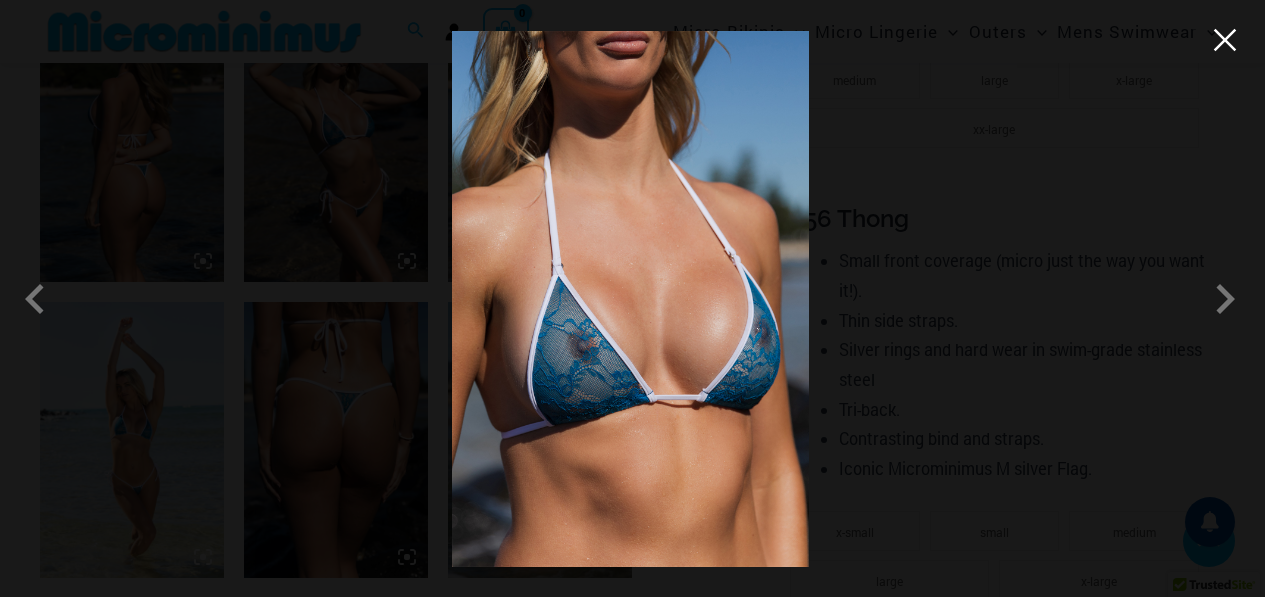 click at bounding box center [1225, 40] 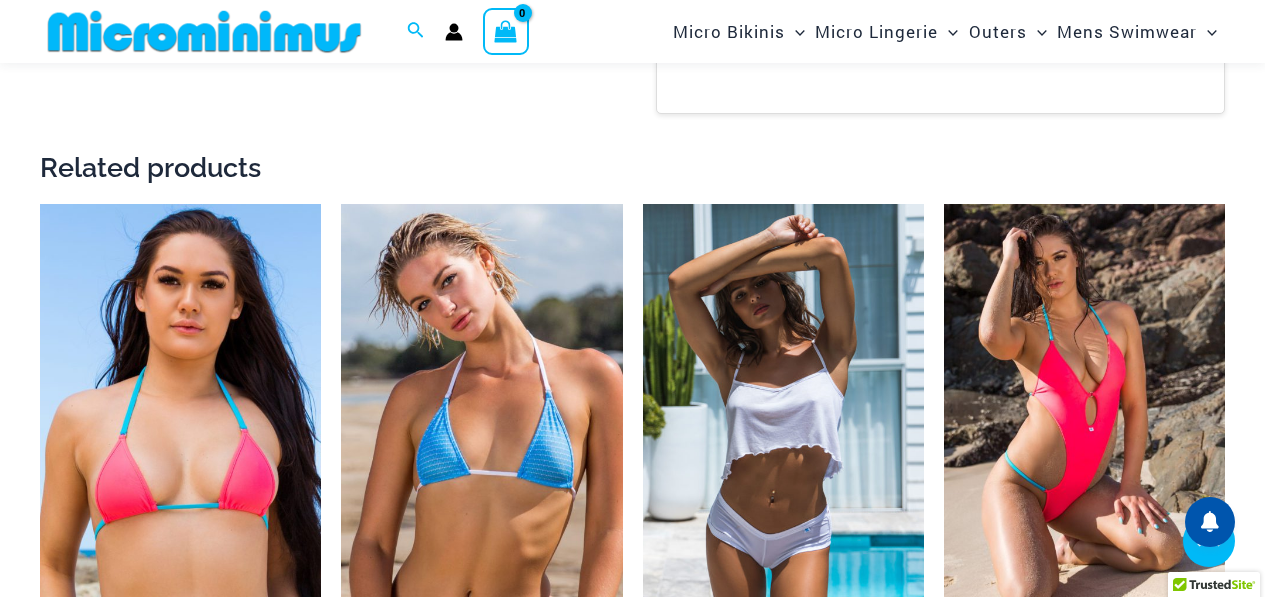 scroll, scrollTop: 3282, scrollLeft: 0, axis: vertical 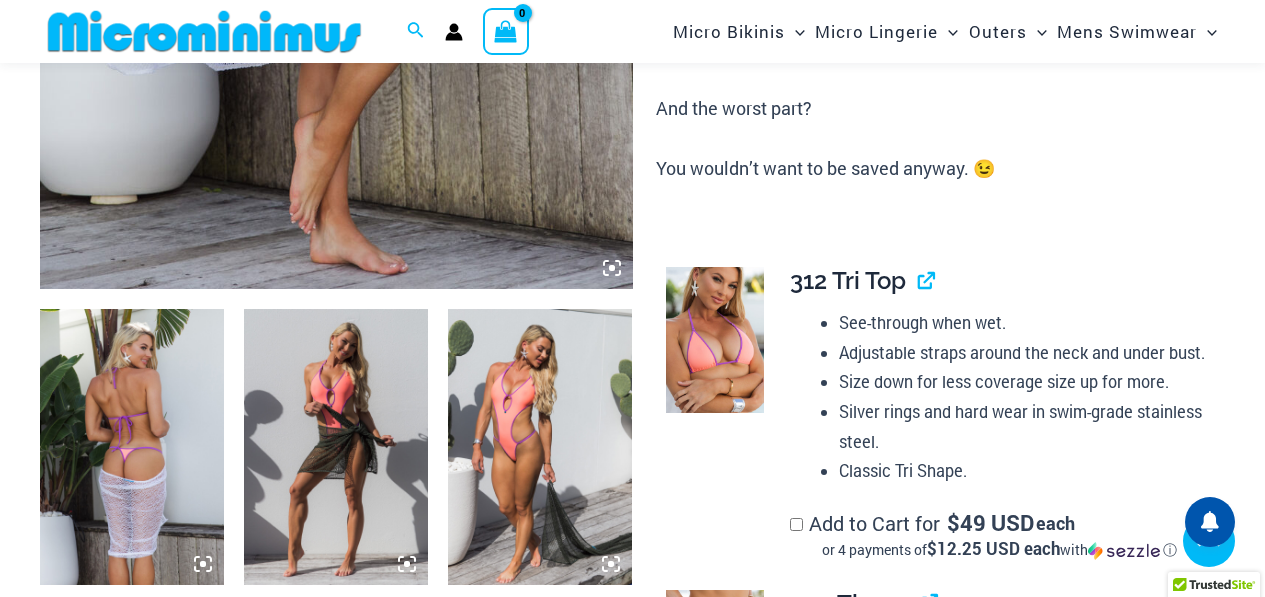 click at bounding box center (715, 986) 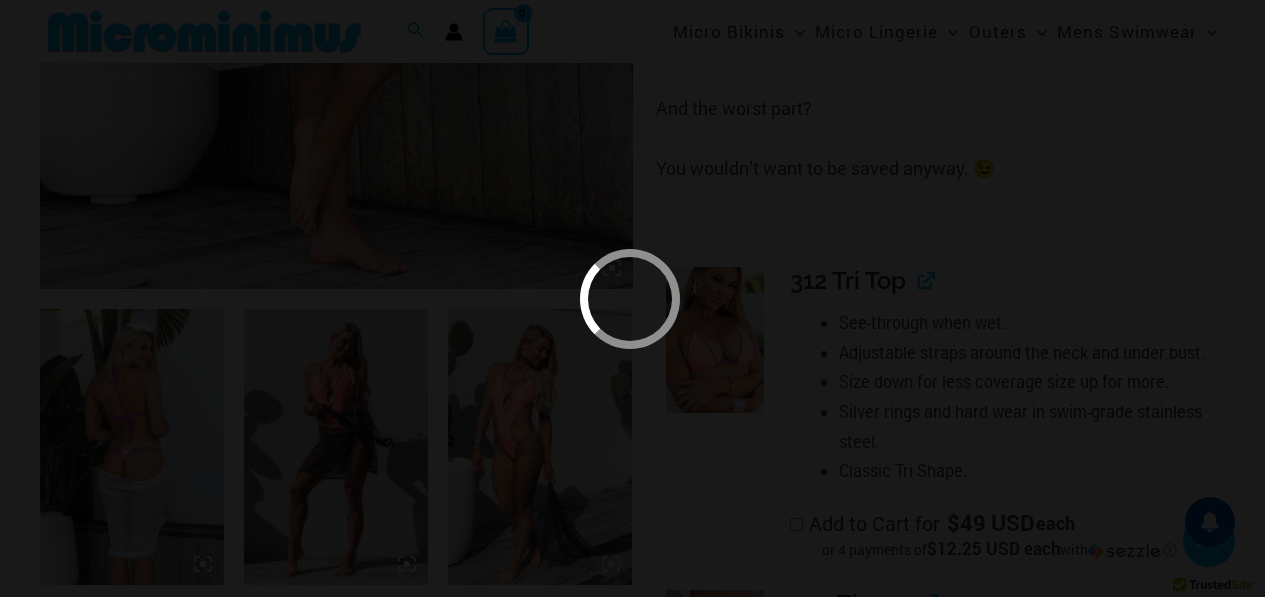 scroll, scrollTop: 1382, scrollLeft: 0, axis: vertical 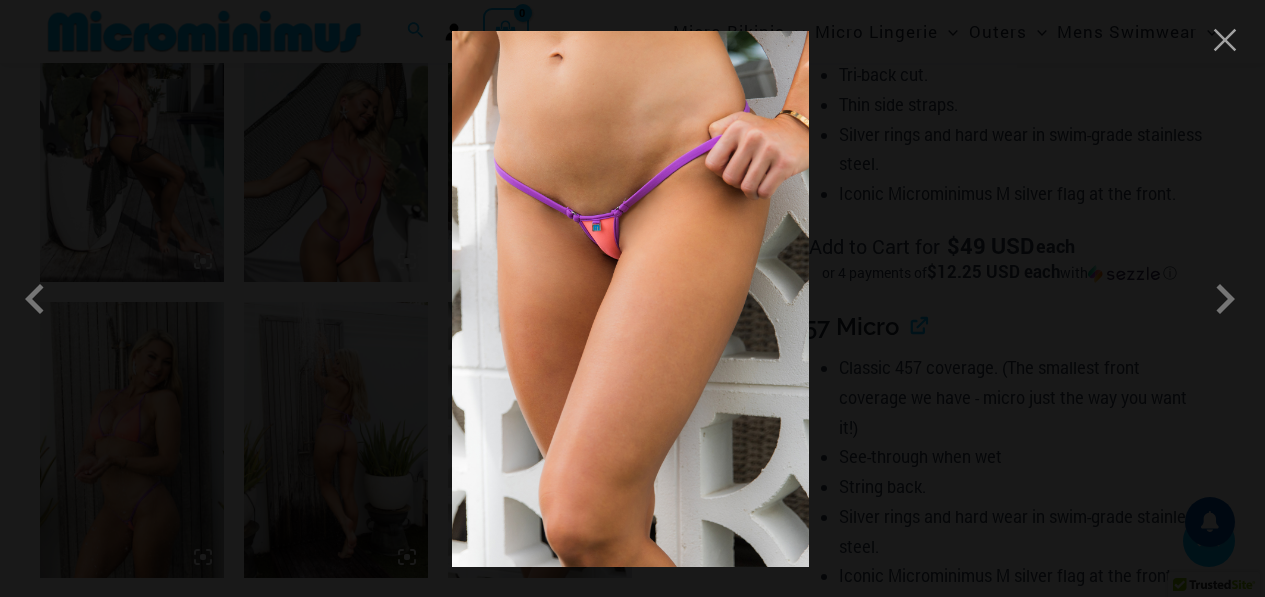 click at bounding box center (630, 298) 